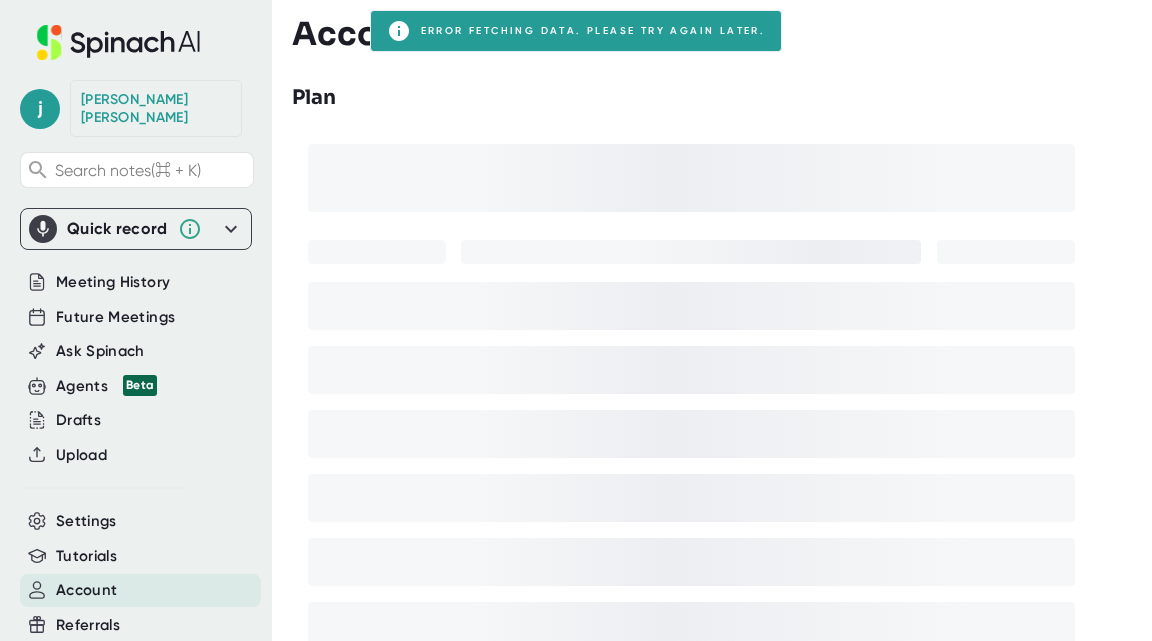 scroll, scrollTop: 0, scrollLeft: 0, axis: both 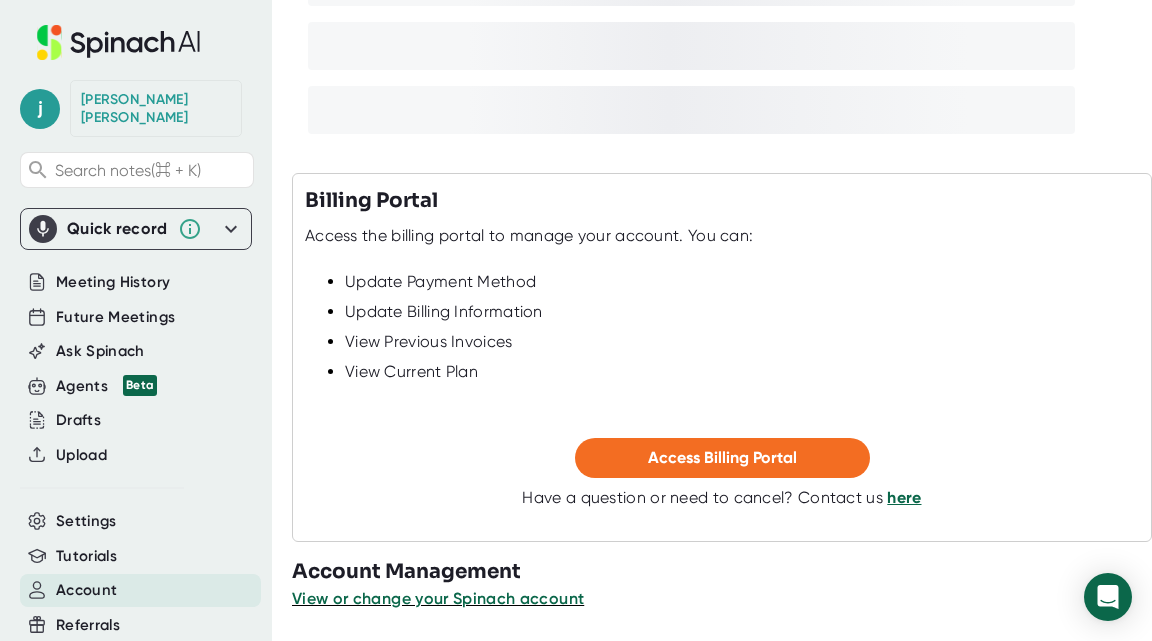 click on "here" at bounding box center (904, 497) 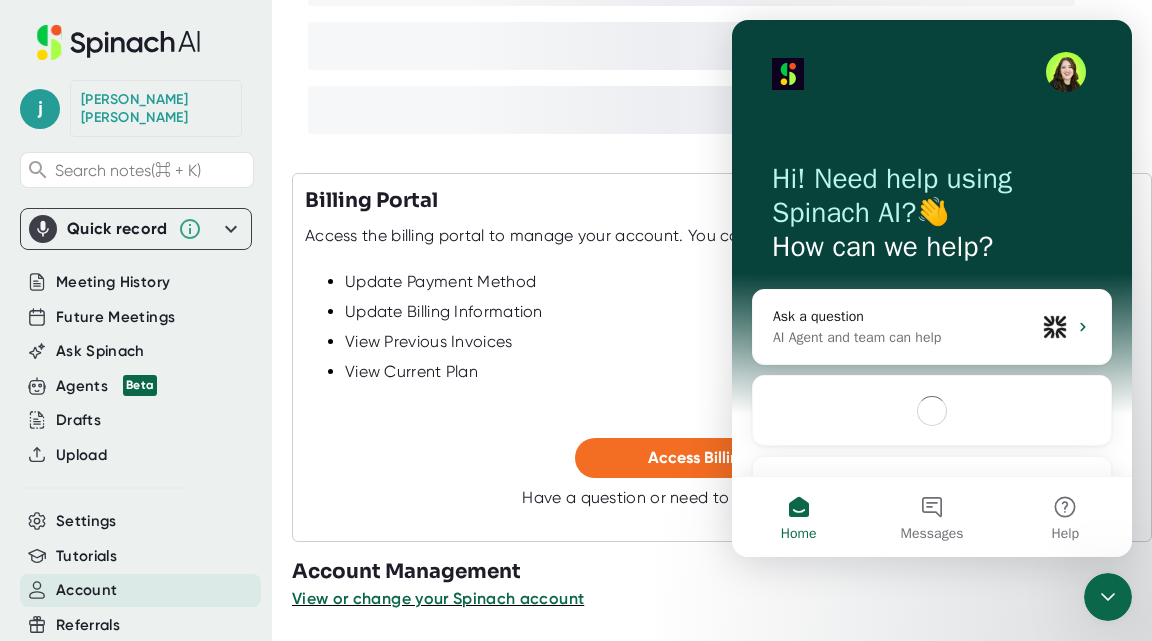 scroll, scrollTop: 0, scrollLeft: 0, axis: both 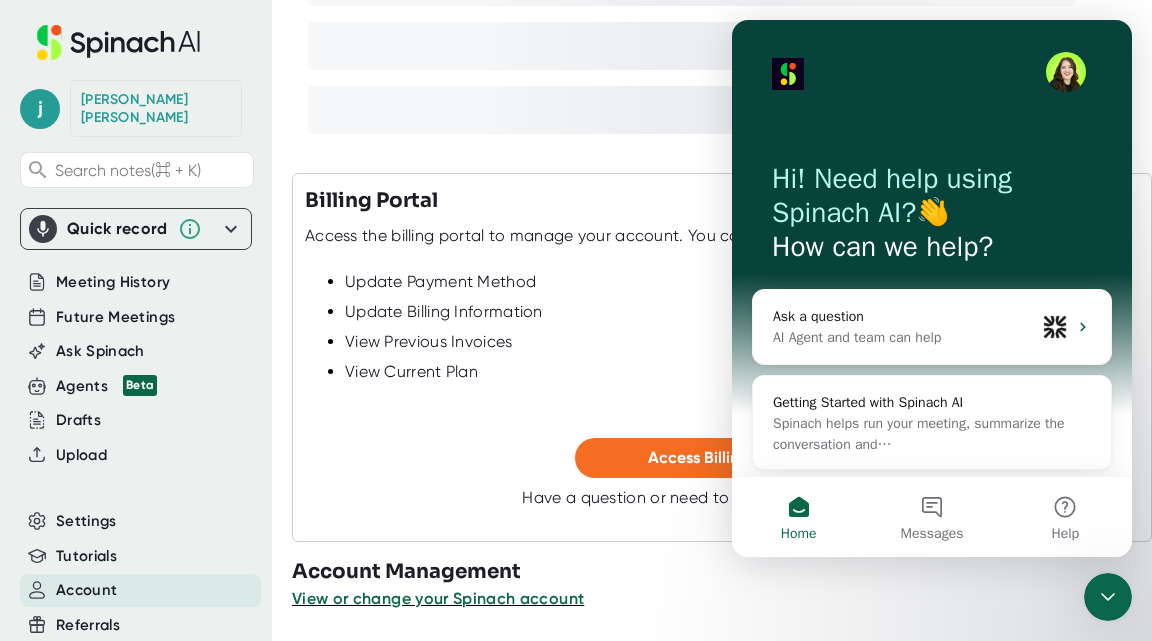 click on "View or change your Spinach account" at bounding box center [722, 599] 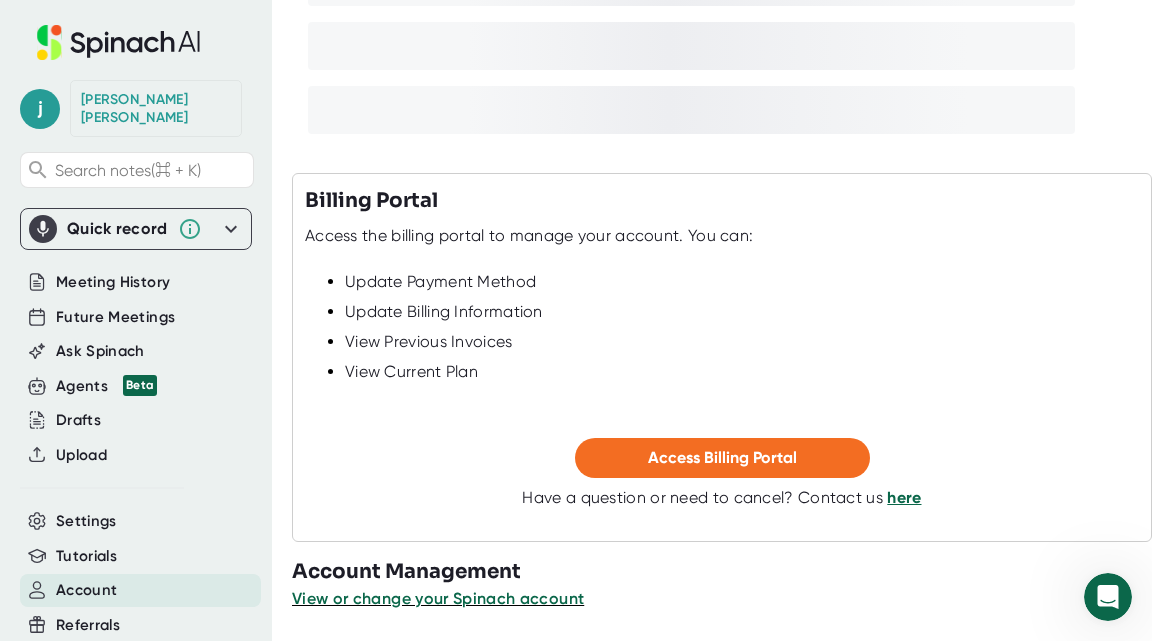 scroll, scrollTop: 0, scrollLeft: 0, axis: both 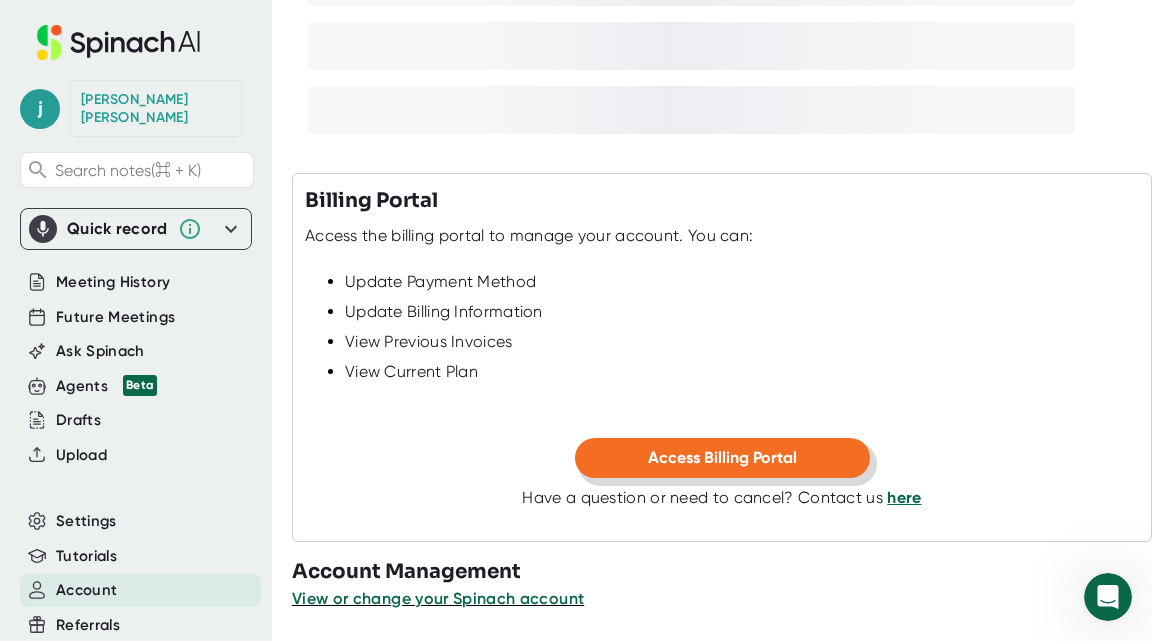 click on "Access Billing Portal" at bounding box center (722, 457) 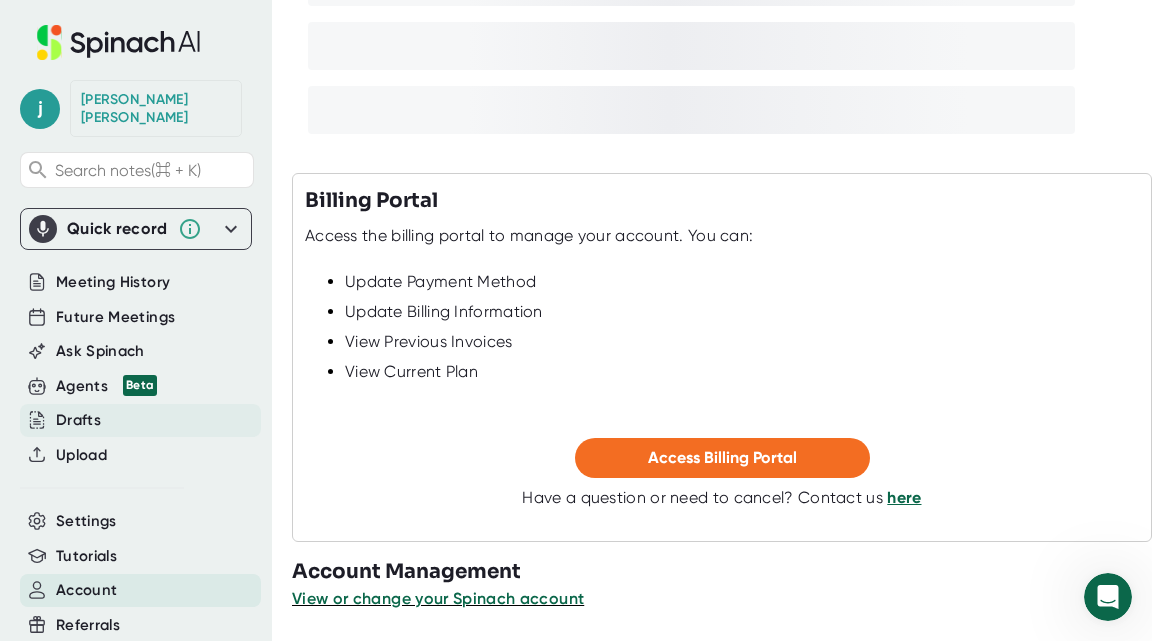scroll, scrollTop: 62, scrollLeft: 0, axis: vertical 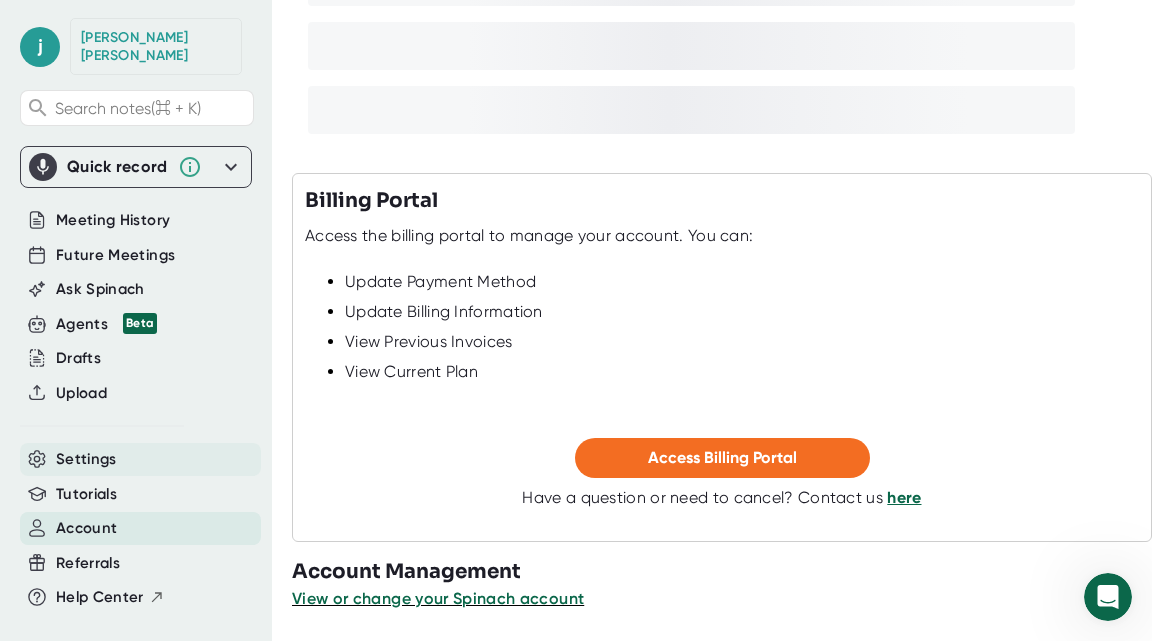 click on "Settings" at bounding box center (86, 459) 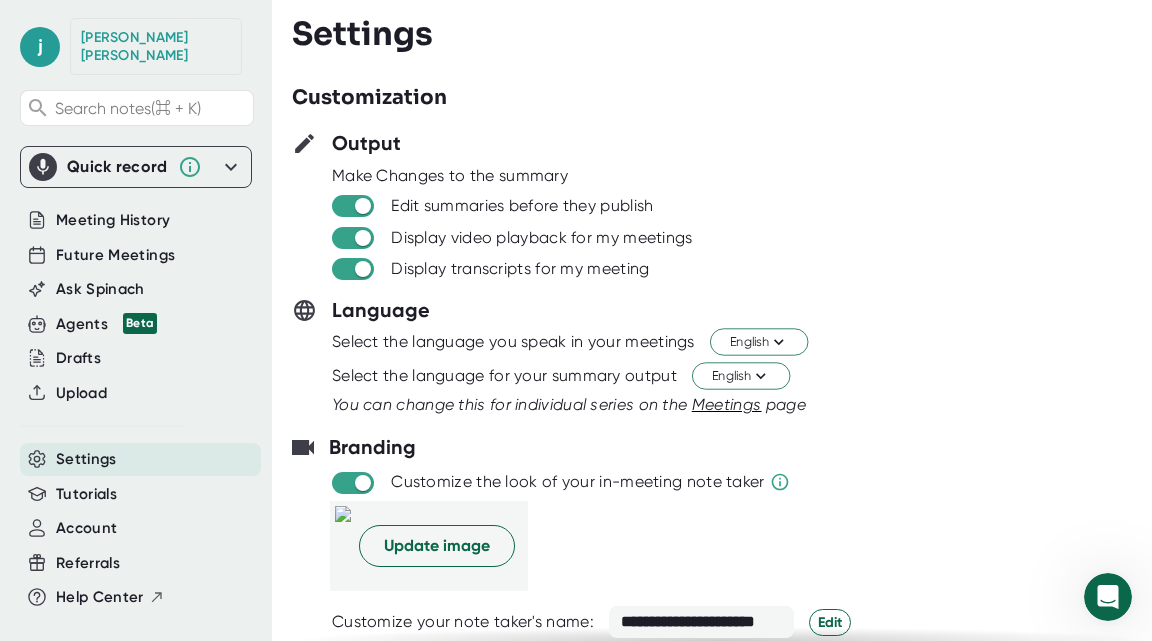 scroll, scrollTop: 0, scrollLeft: 0, axis: both 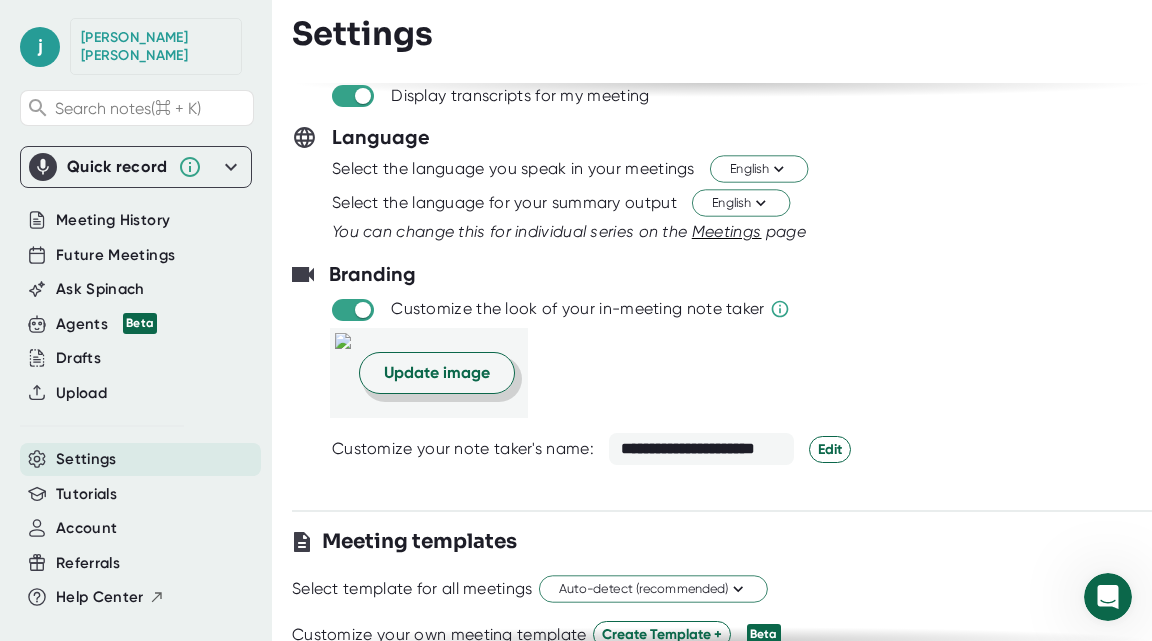 click on "Update image" at bounding box center (437, 373) 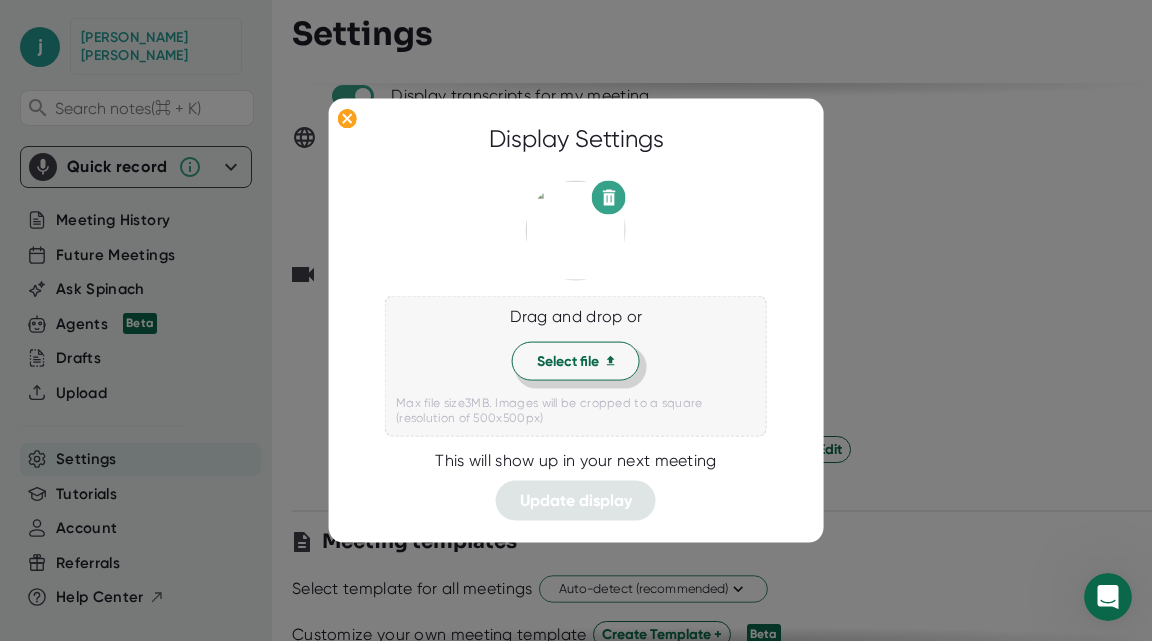 click on "Select file" at bounding box center [576, 361] 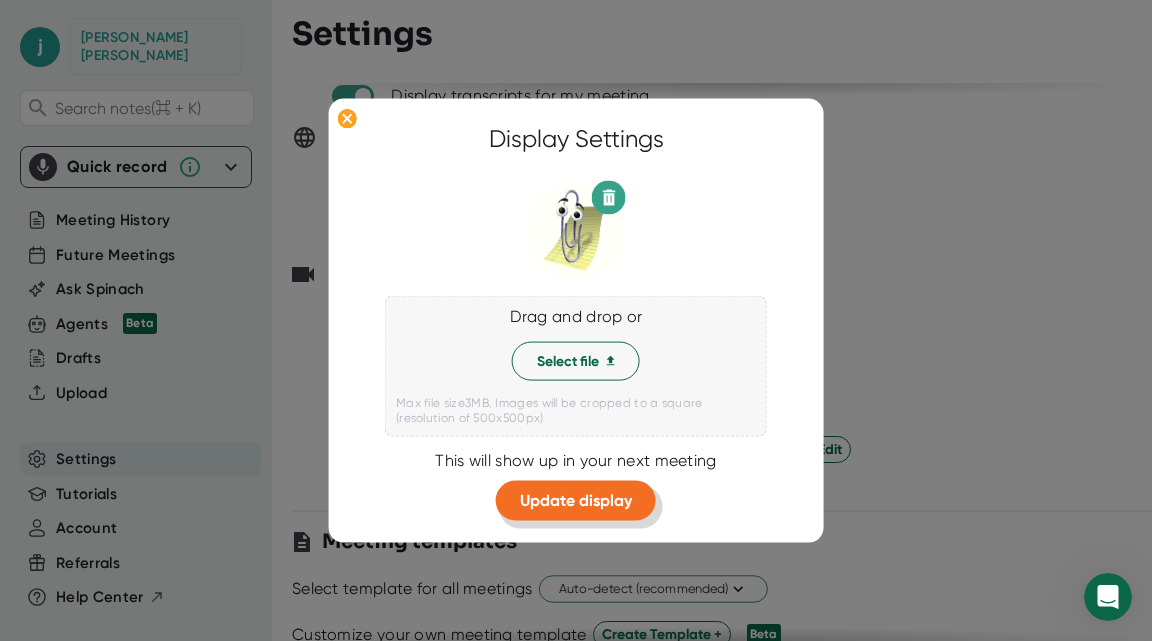 click on "Update display" at bounding box center (576, 500) 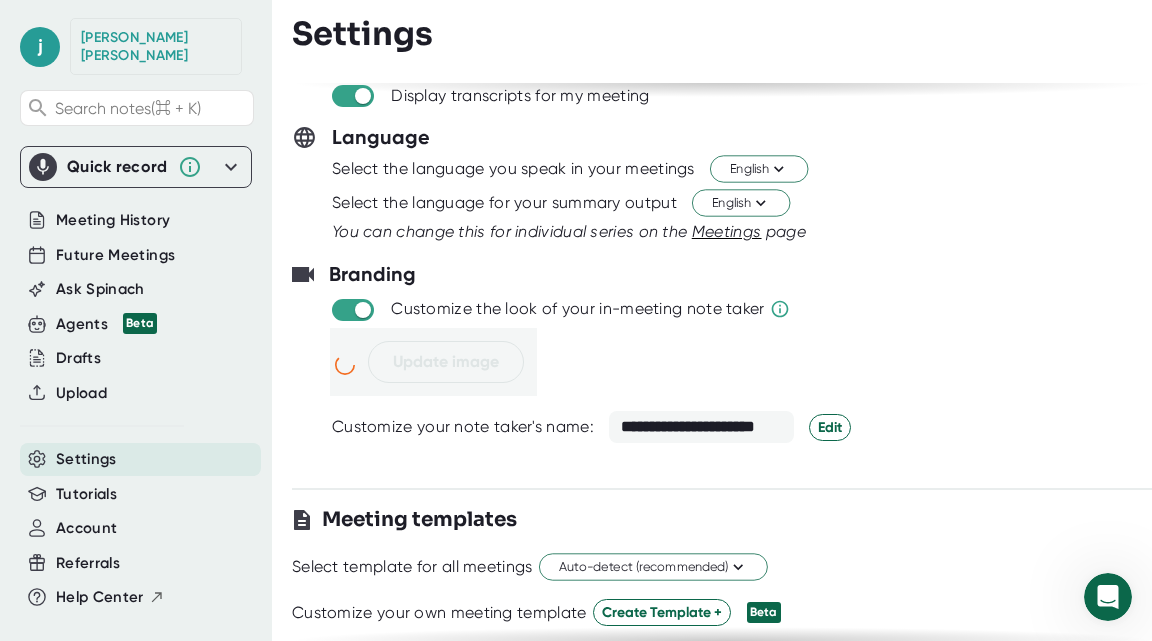 click on "**********" at bounding box center (701, 427) 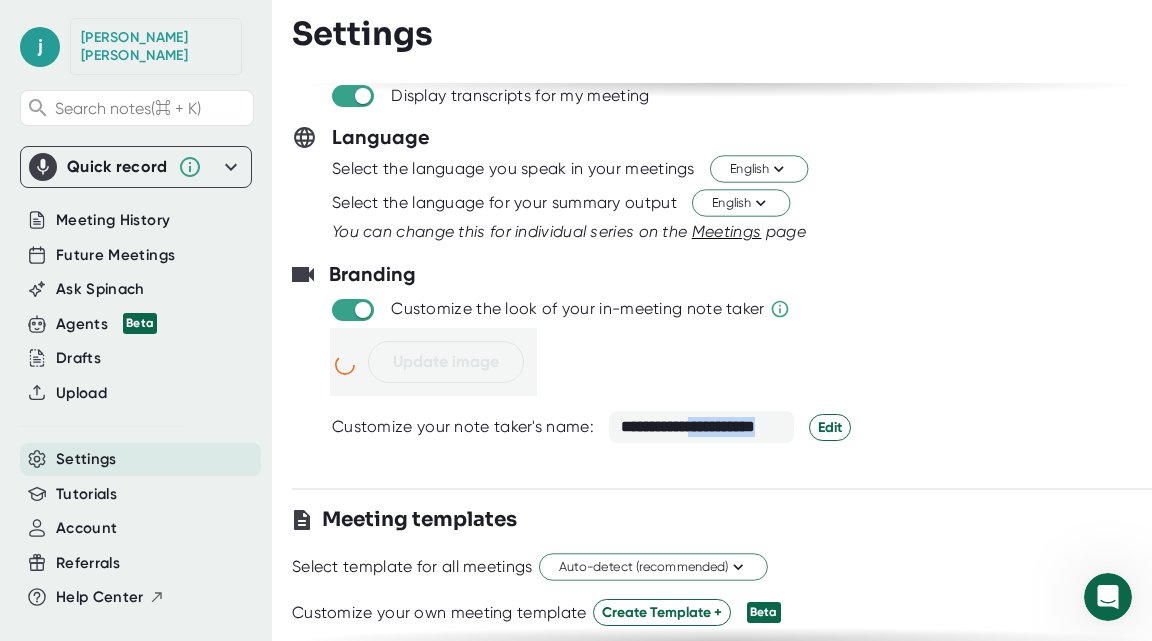 click on "**********" at bounding box center [701, 427] 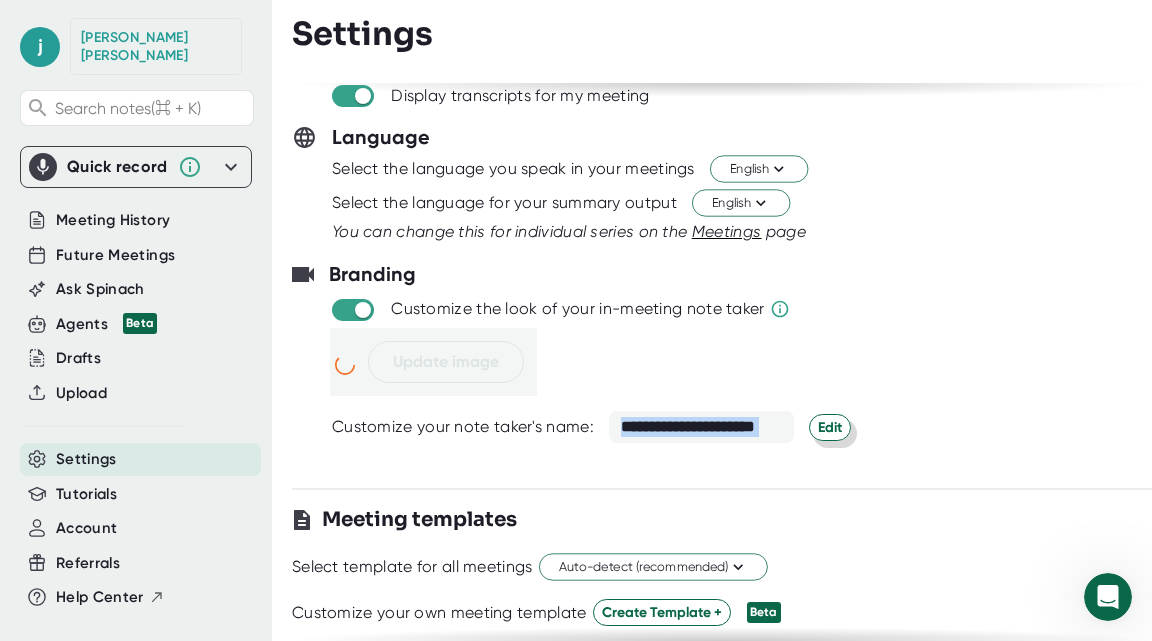 click on "Edit" at bounding box center [830, 427] 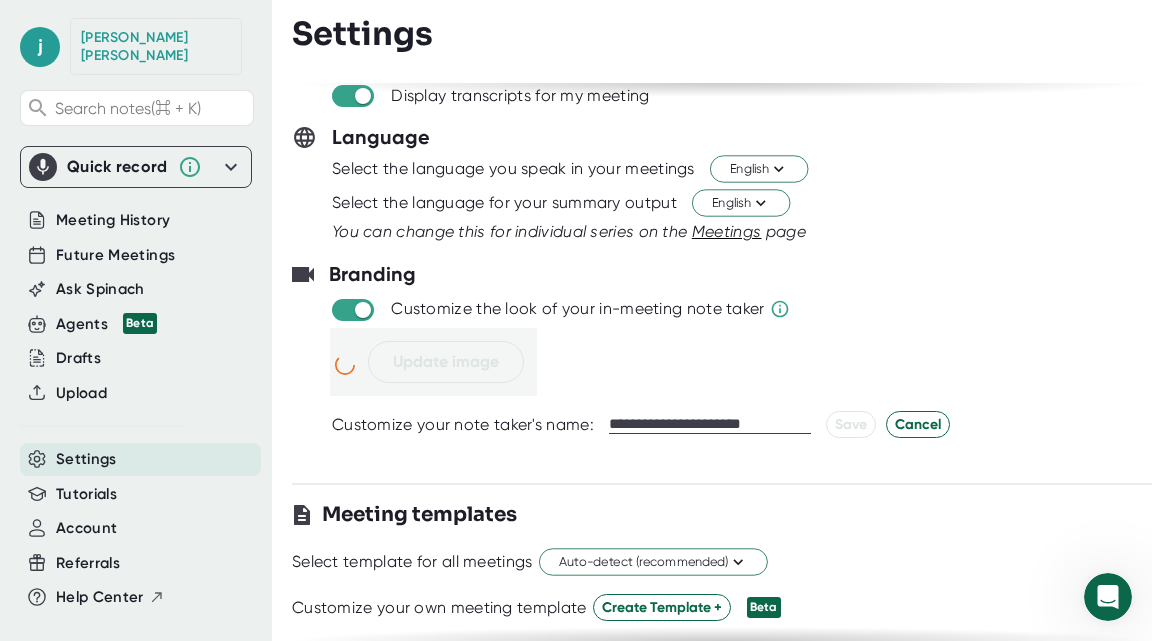 drag, startPoint x: 674, startPoint y: 424, endPoint x: 599, endPoint y: 425, distance: 75.00667 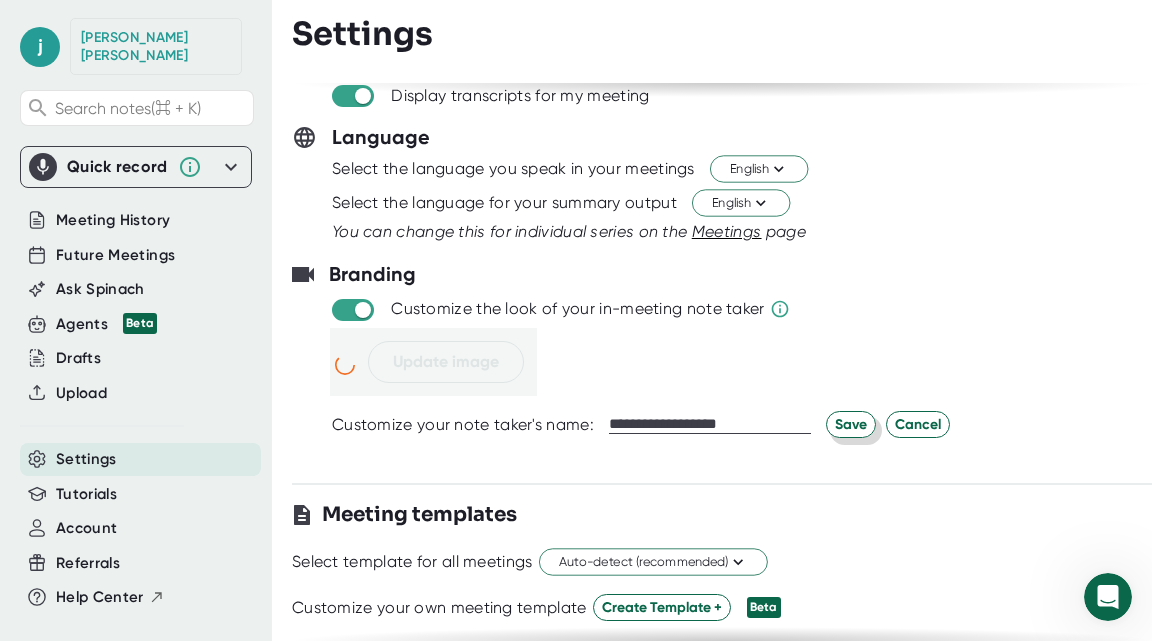 type on "**********" 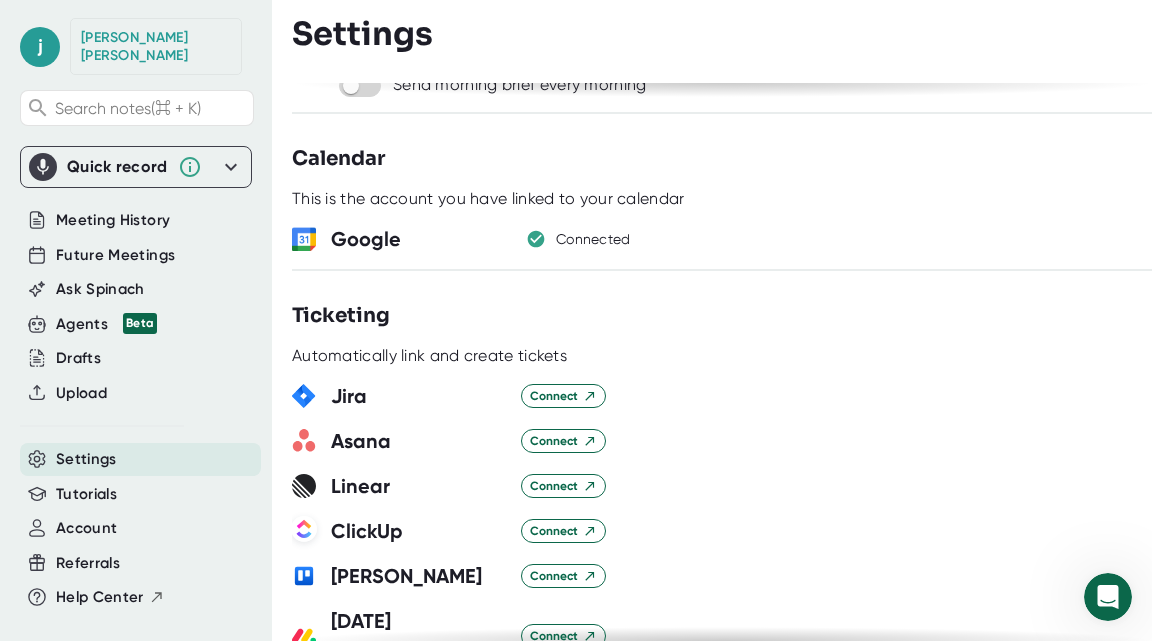 scroll, scrollTop: 0, scrollLeft: 0, axis: both 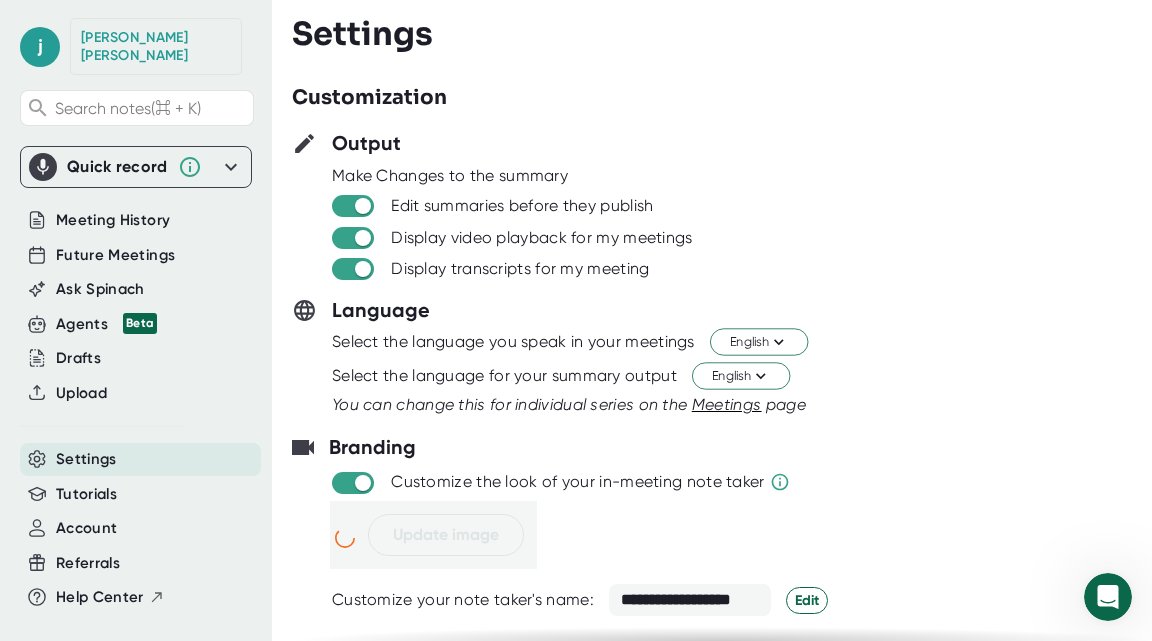 click on "Settings" at bounding box center (86, 459) 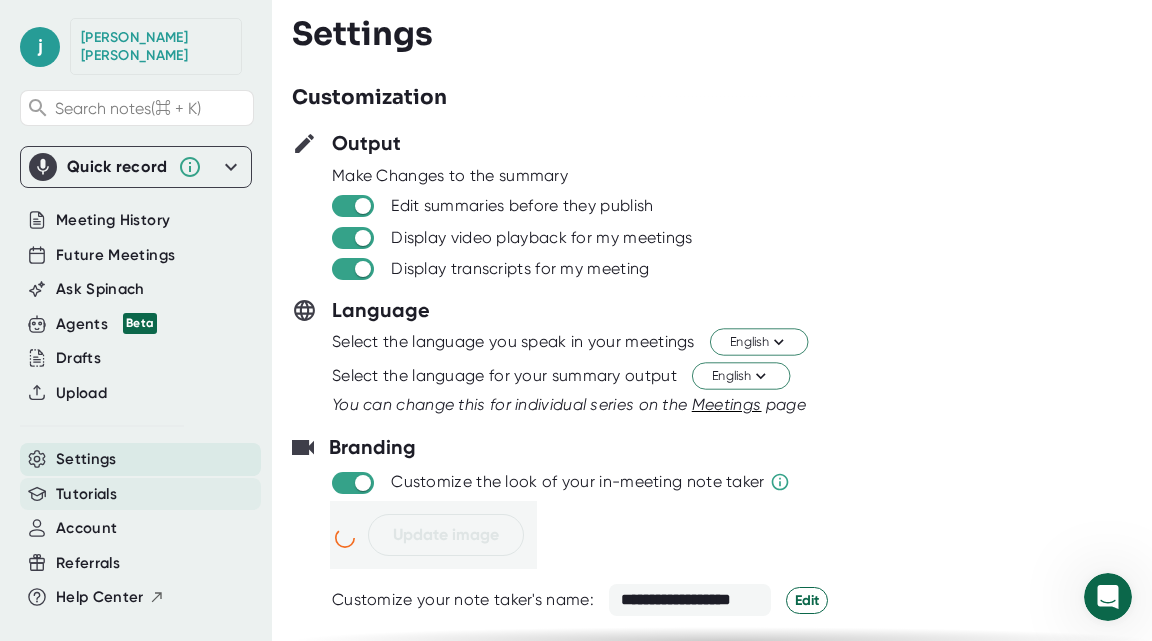 scroll, scrollTop: 16, scrollLeft: 0, axis: vertical 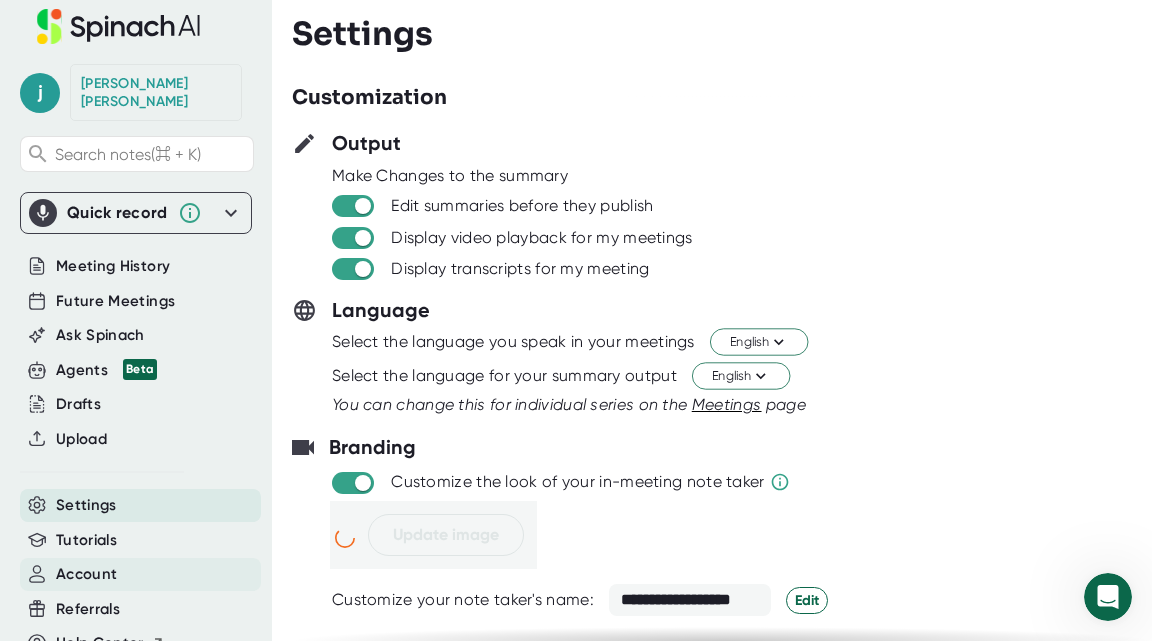 click on "Account" at bounding box center [86, 574] 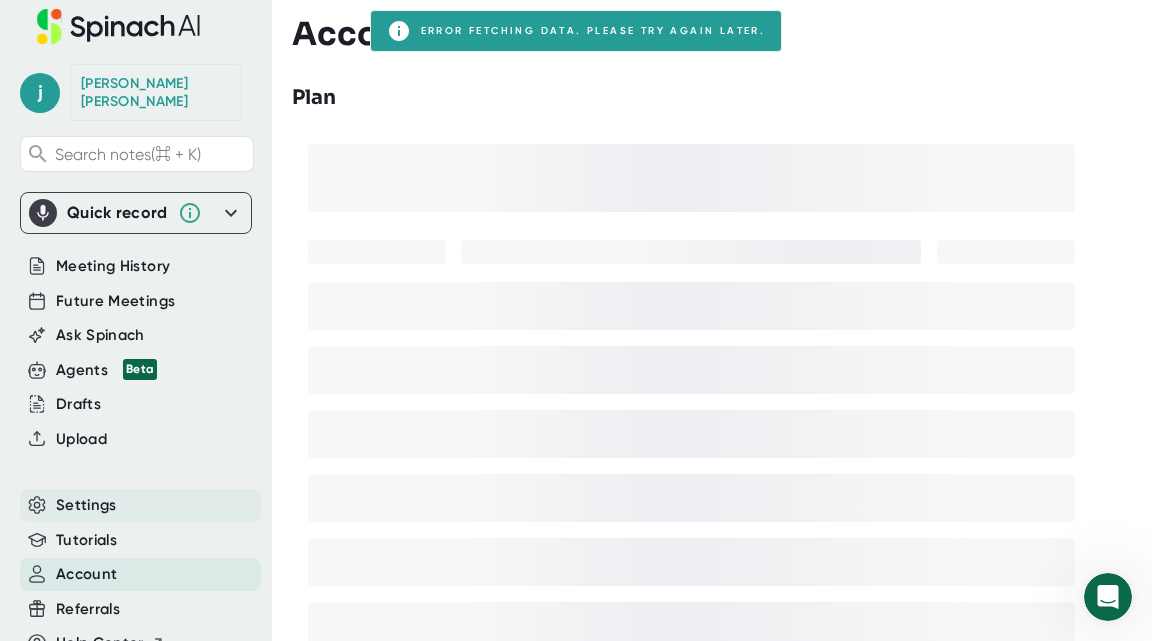 scroll, scrollTop: 62, scrollLeft: 0, axis: vertical 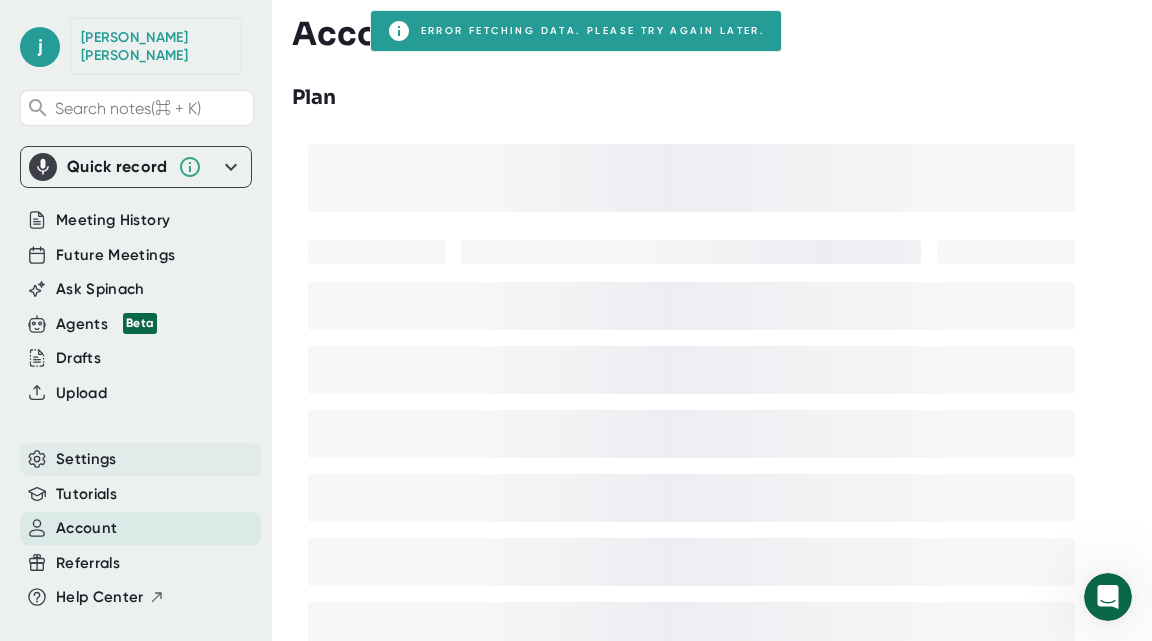 click on "Settings" at bounding box center (86, 459) 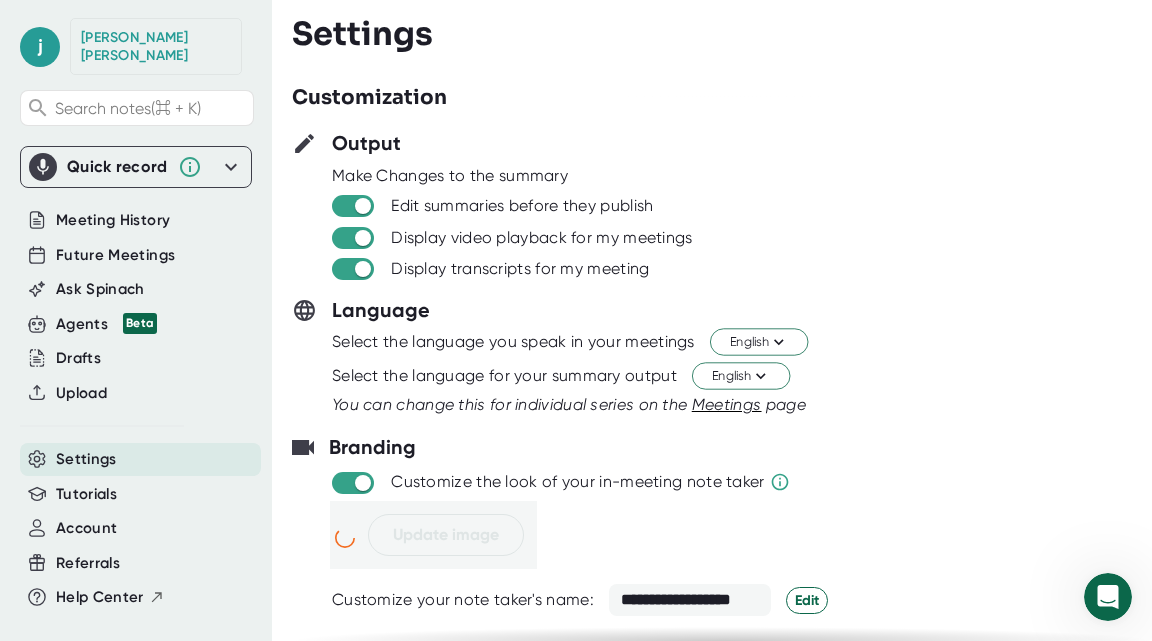 scroll, scrollTop: 0, scrollLeft: 0, axis: both 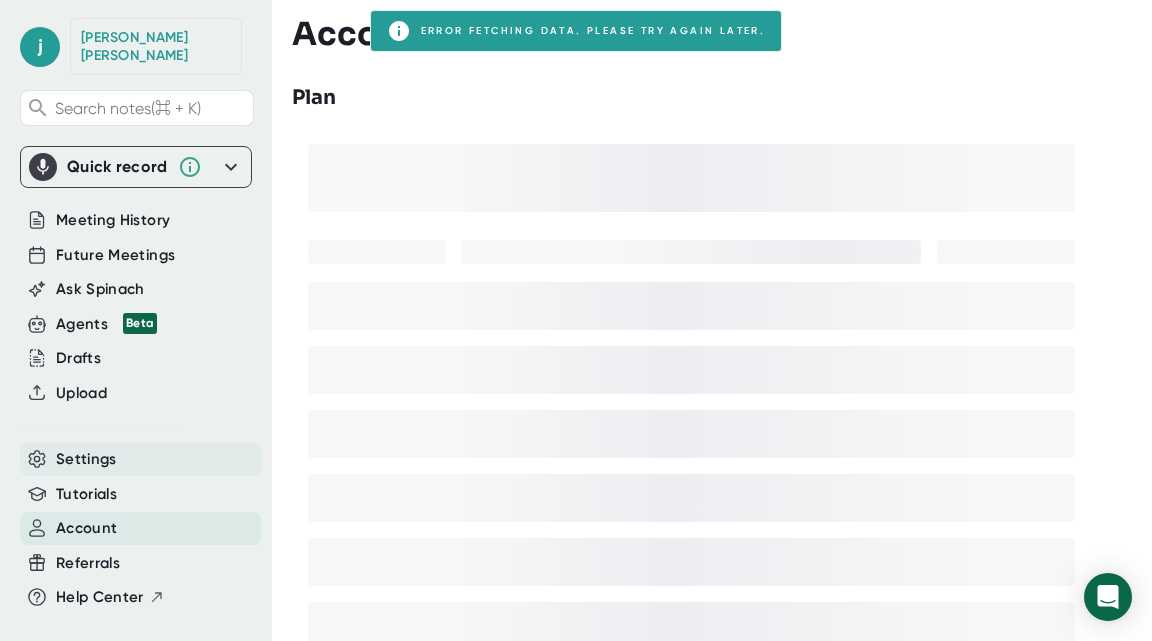click on "Settings" at bounding box center (86, 459) 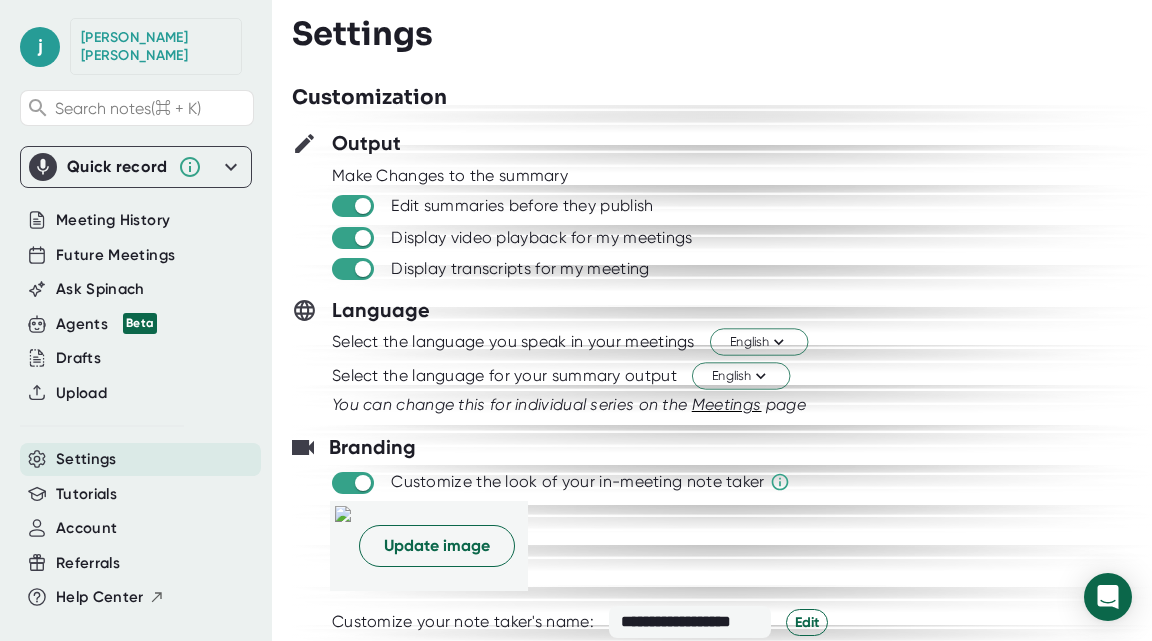 scroll, scrollTop: 0, scrollLeft: 0, axis: both 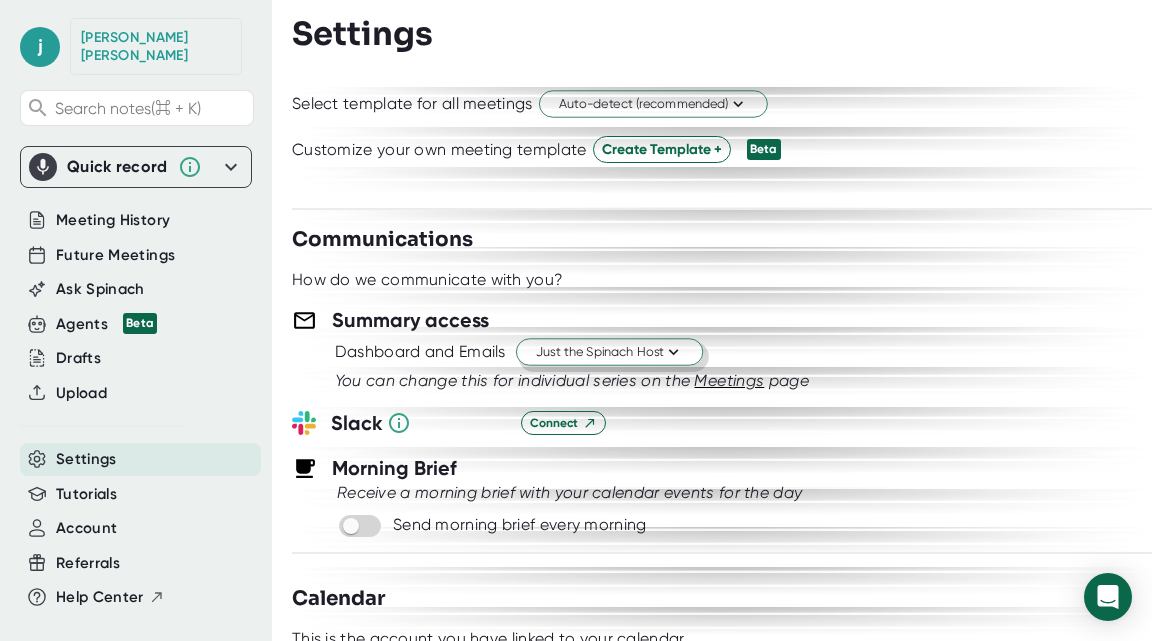 click 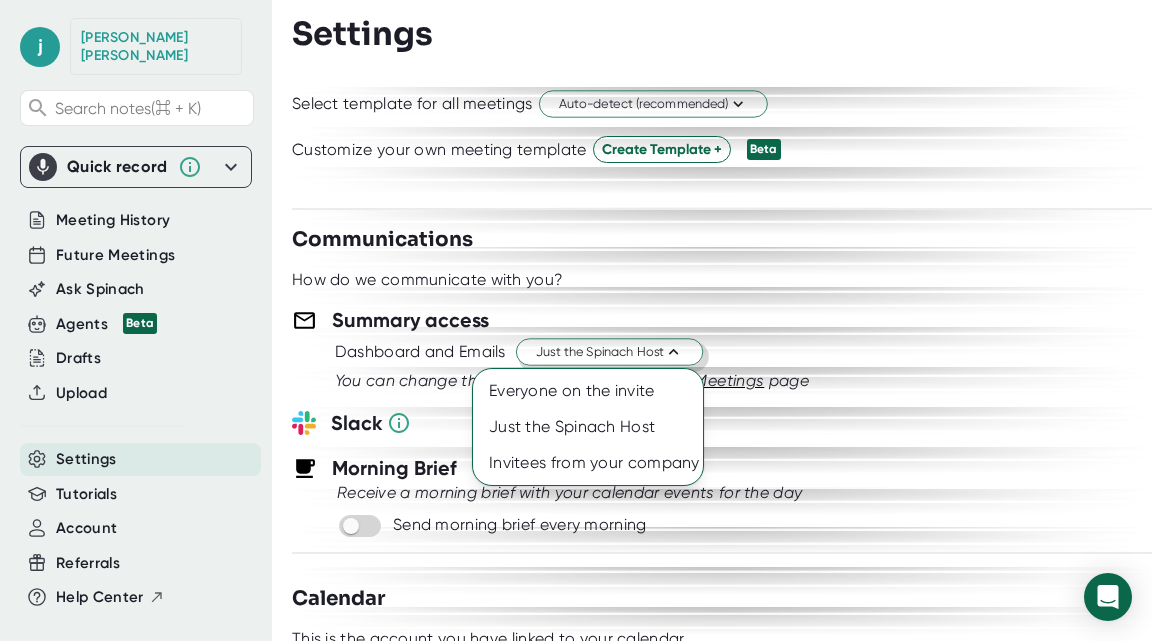 click at bounding box center (576, 320) 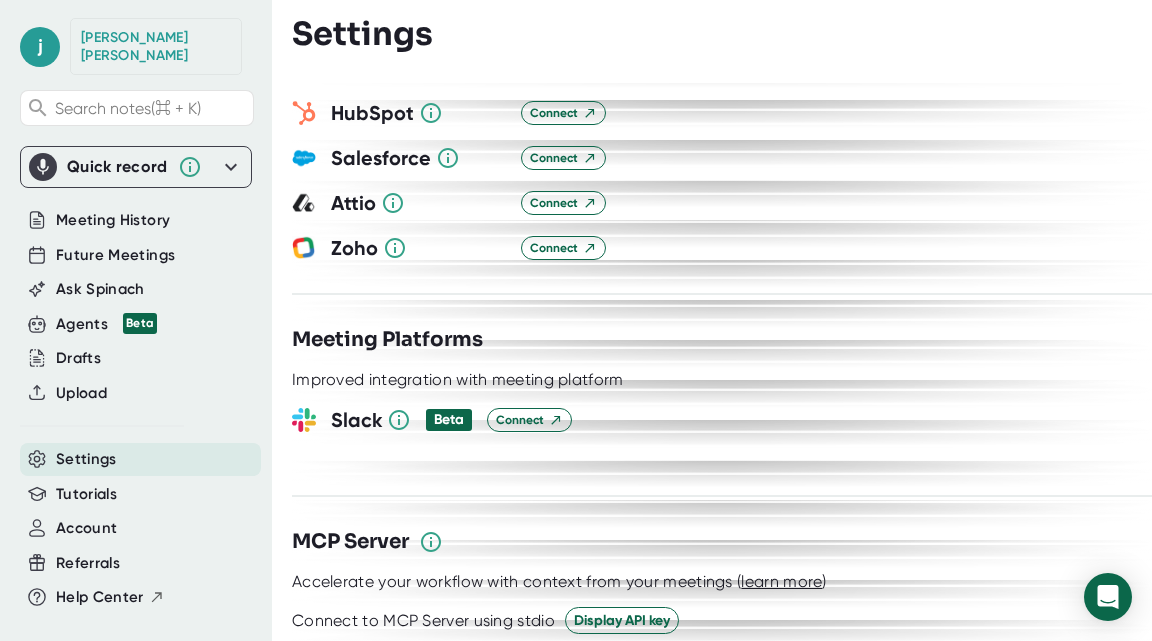 scroll, scrollTop: 2278, scrollLeft: 0, axis: vertical 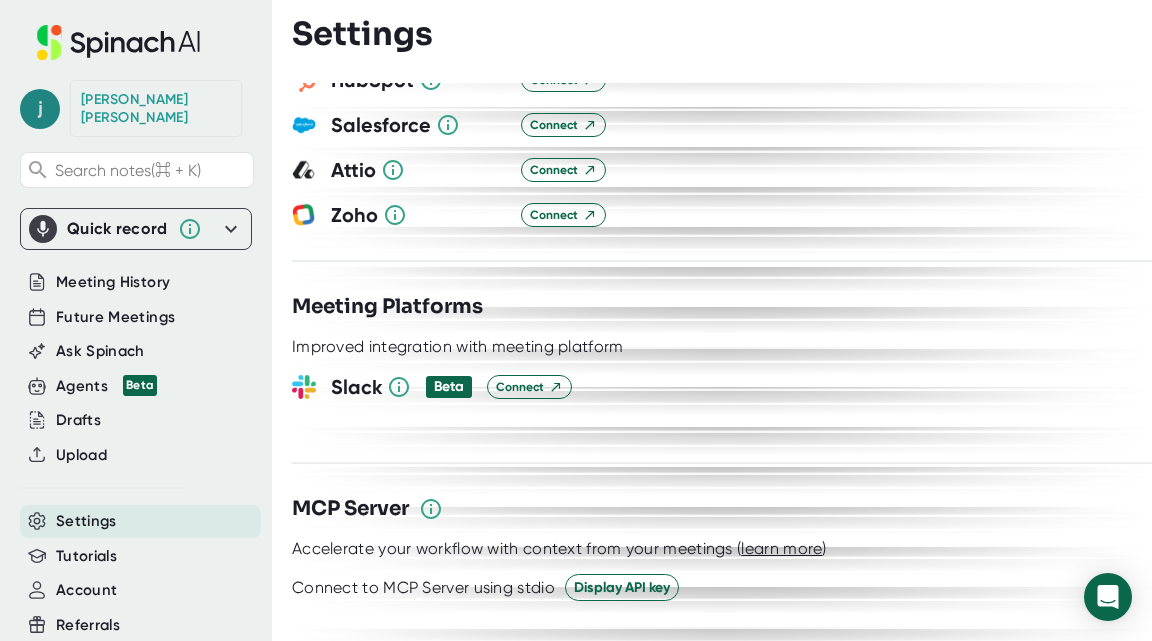 click on "j" at bounding box center (40, 109) 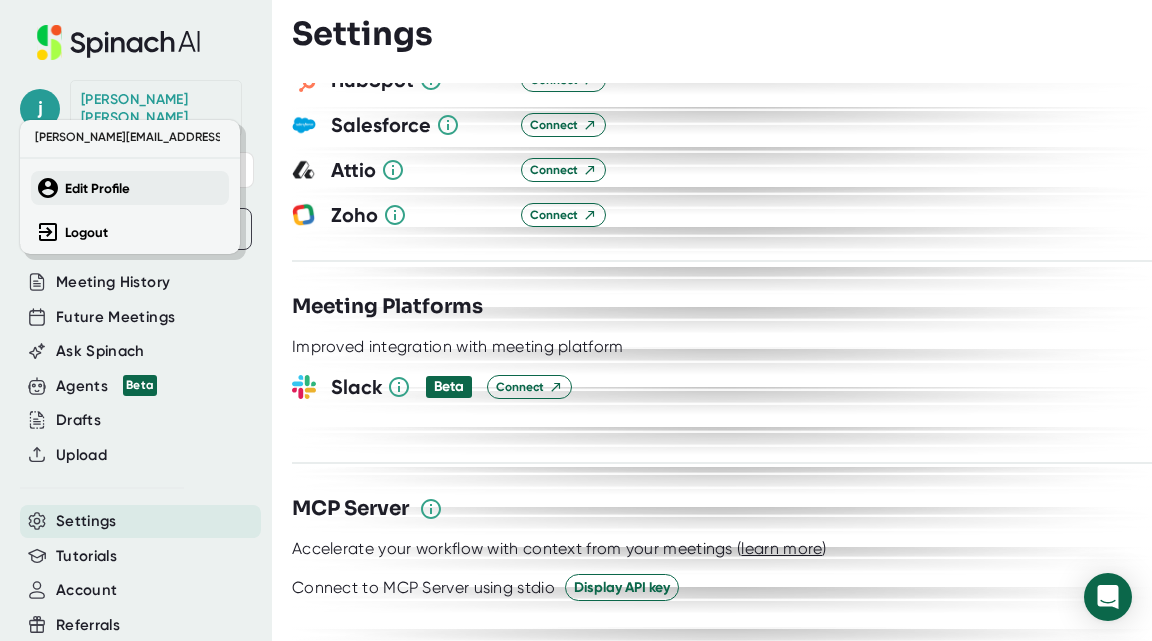 click on "Edit Profile" at bounding box center [97, 188] 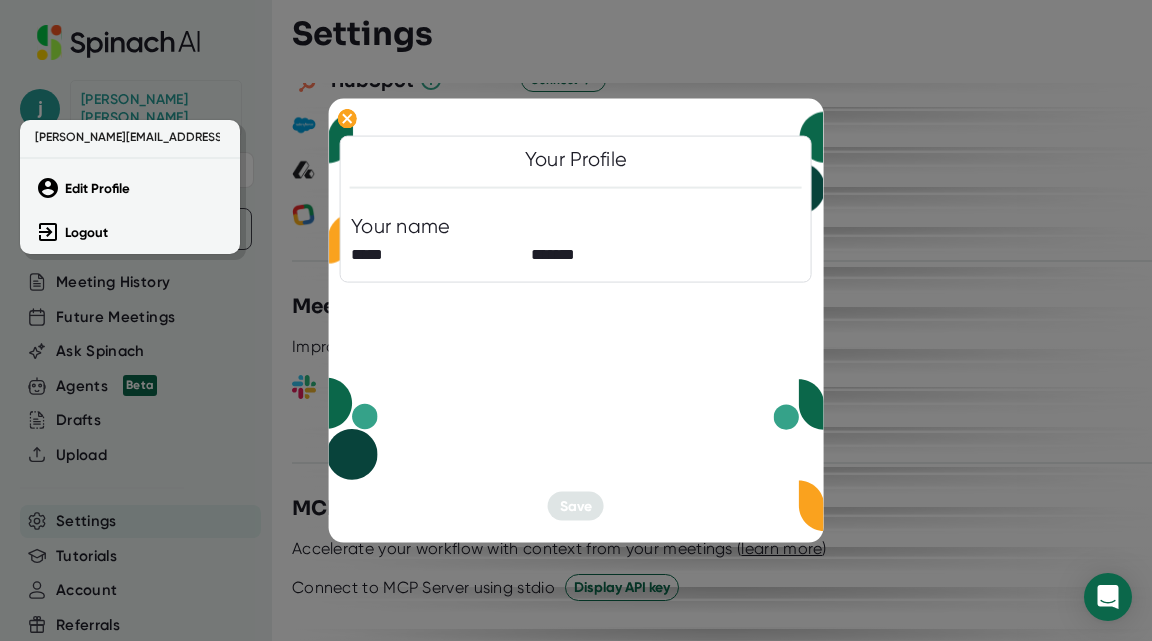 click at bounding box center [576, 320] 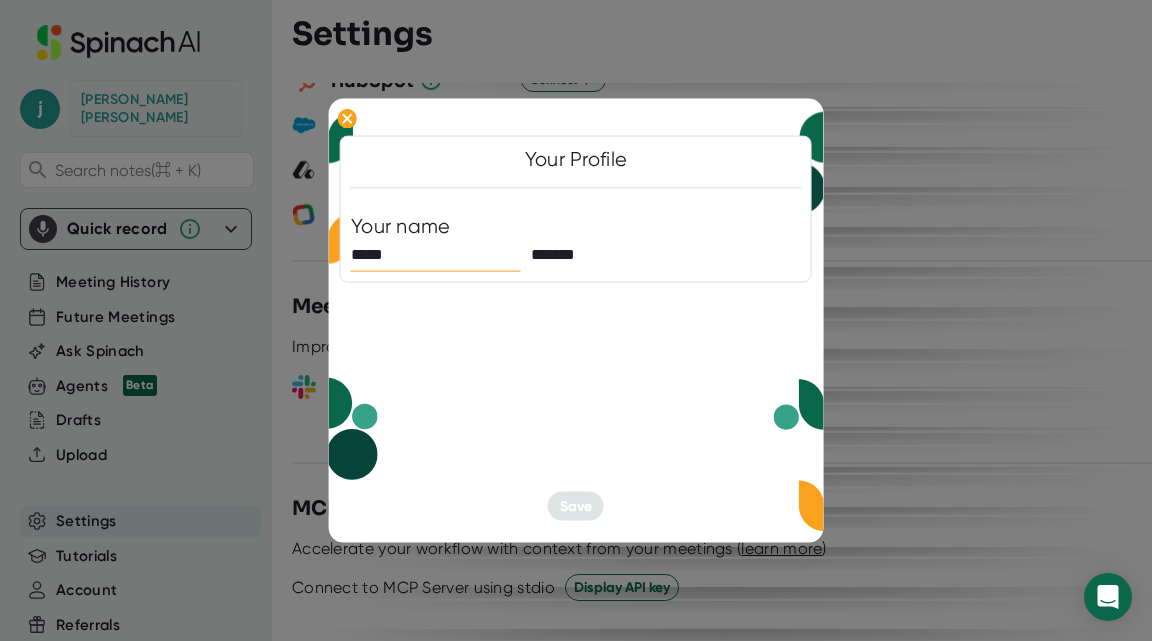 click on "*****" at bounding box center [436, 255] 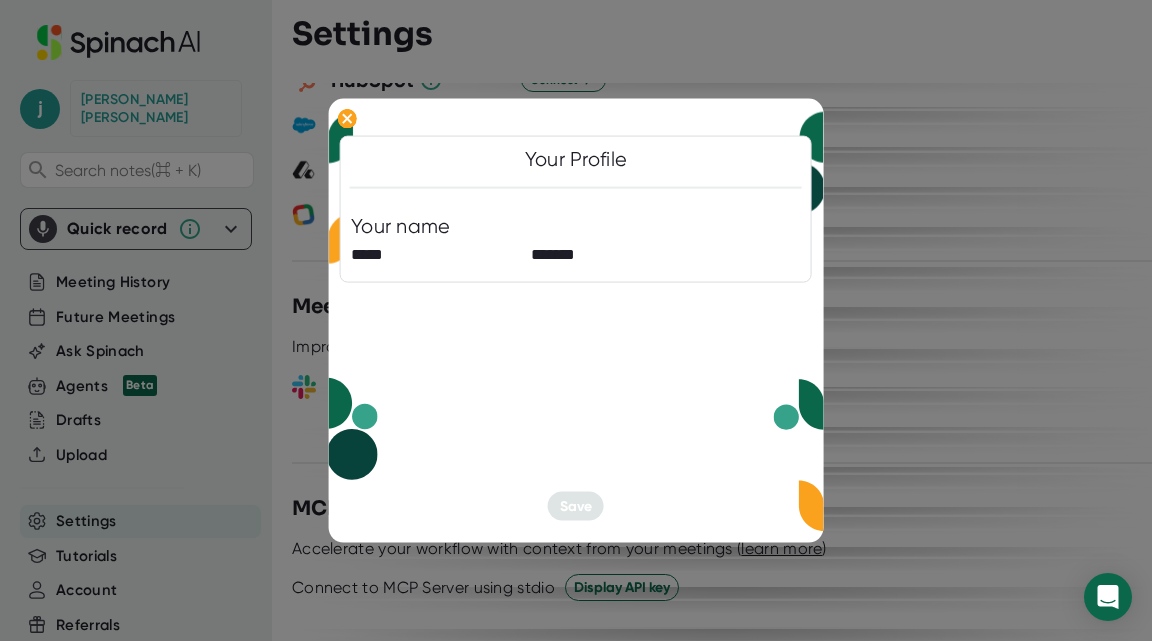 click on "Your Profile Your name ***** ******* Save" at bounding box center (576, 320) 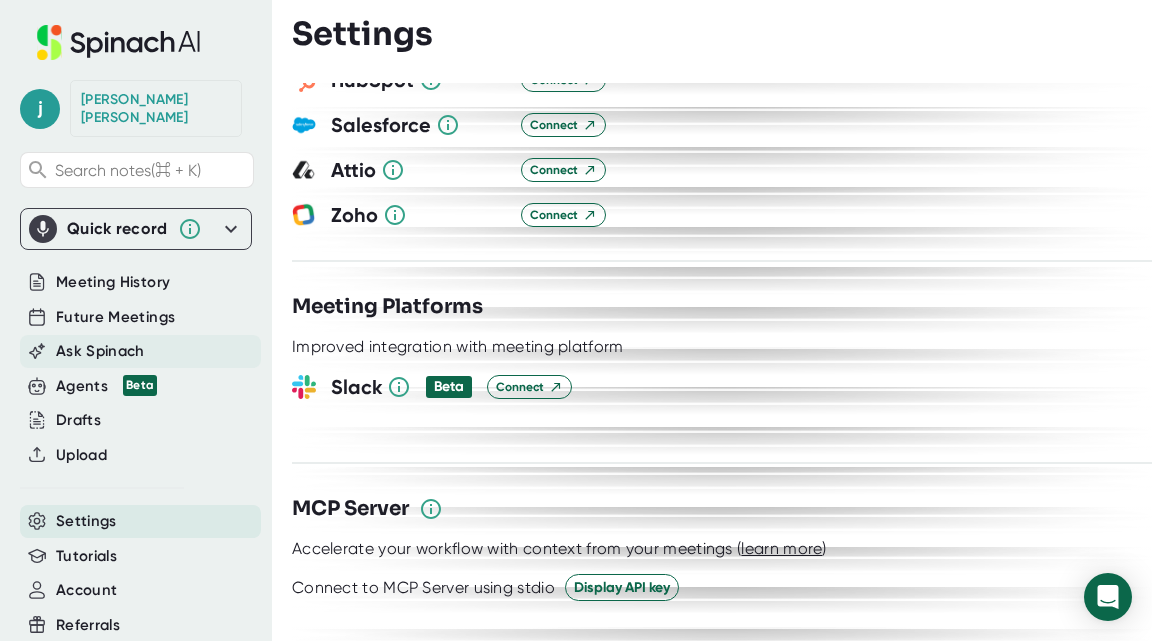 scroll, scrollTop: 62, scrollLeft: 0, axis: vertical 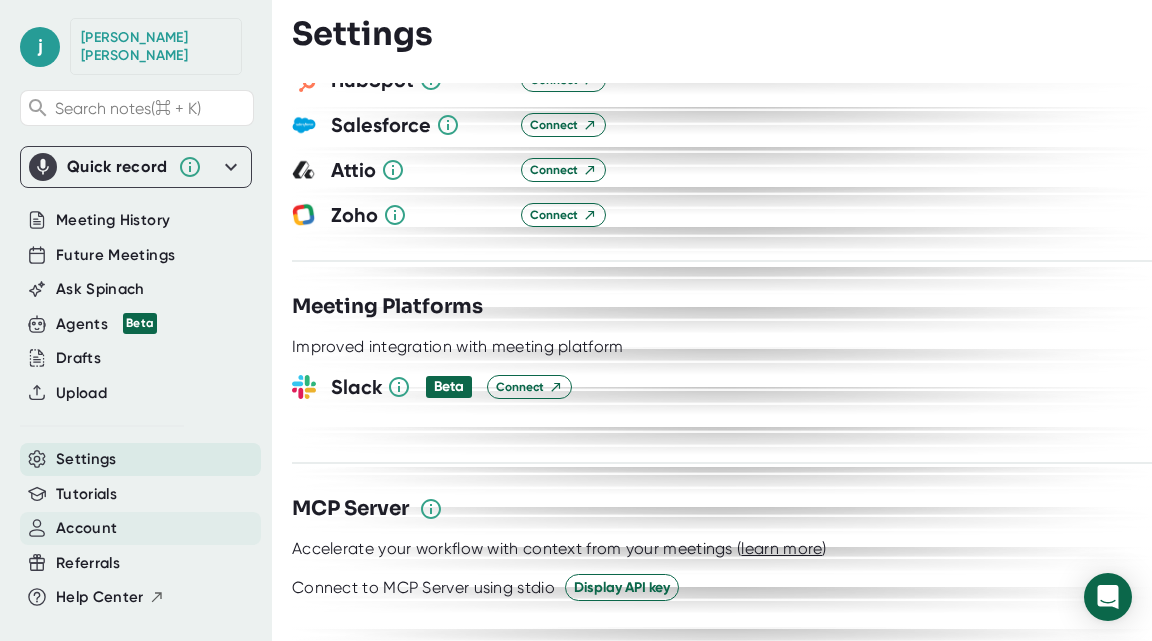 click on "Account" at bounding box center (86, 528) 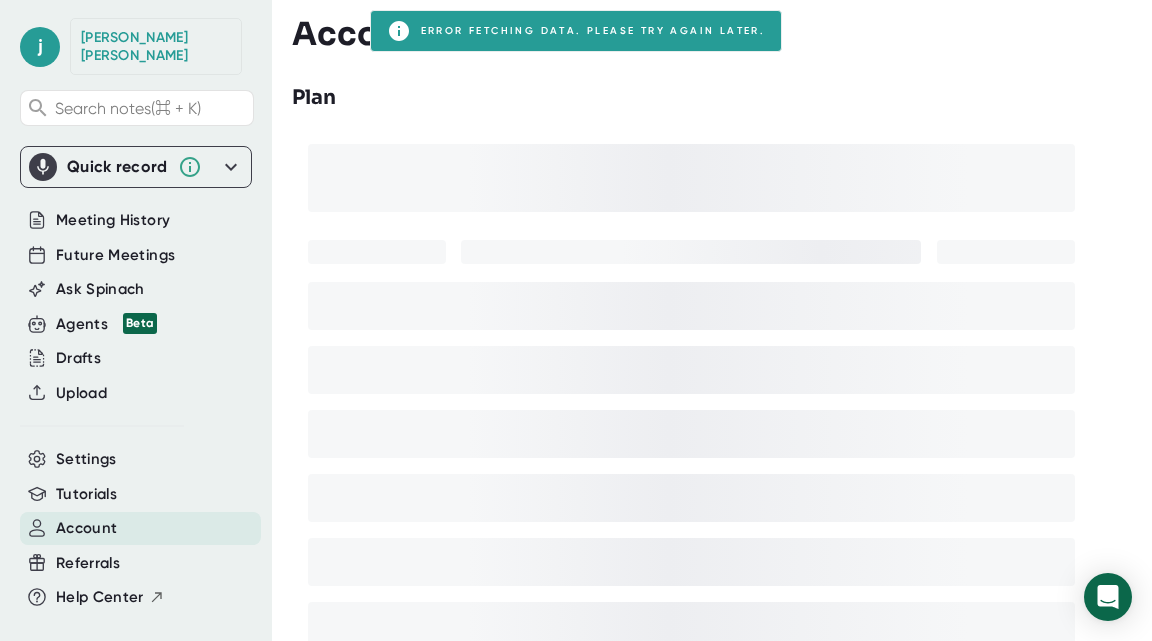 click on "Account" at bounding box center (363, 34) 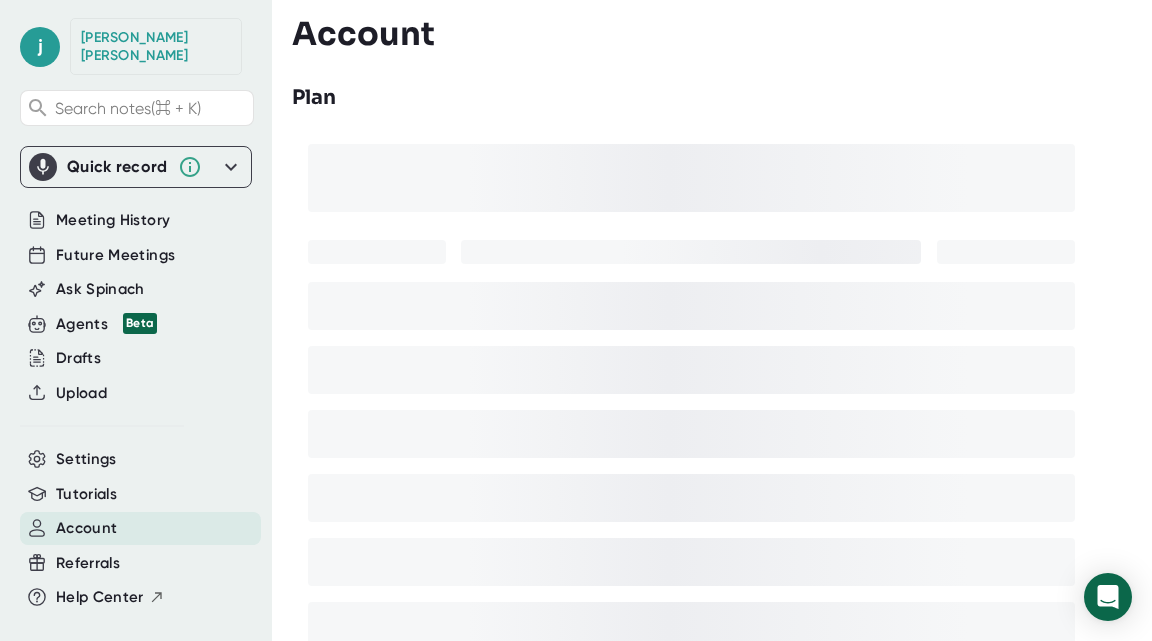 scroll, scrollTop: 517, scrollLeft: 0, axis: vertical 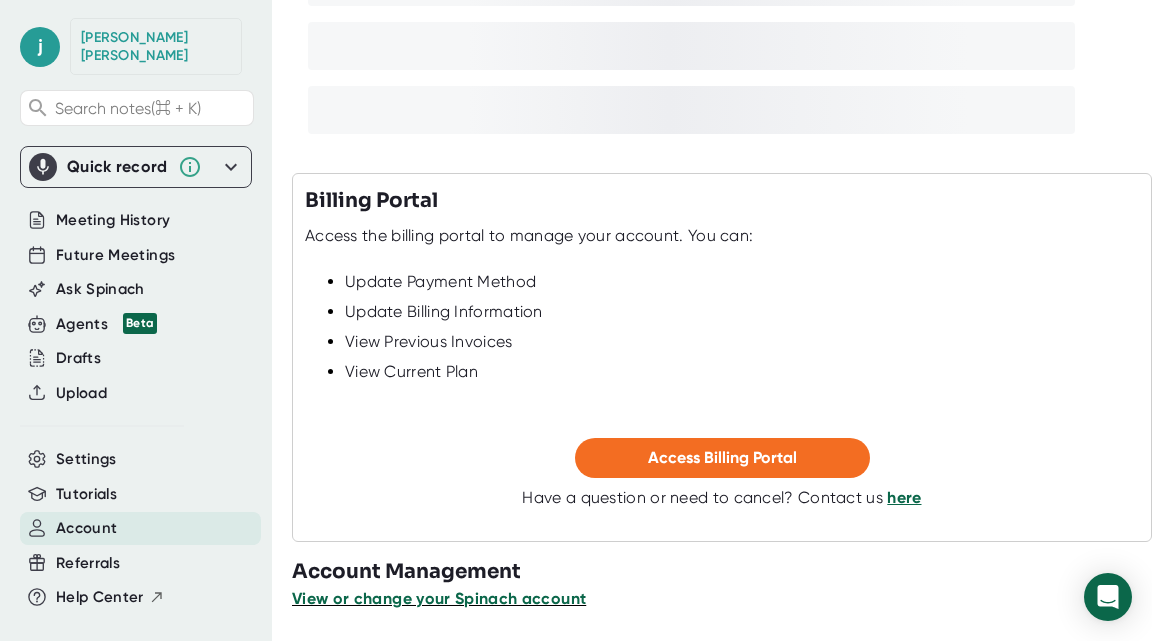 click on "View or change your Spinach account" at bounding box center (439, 598) 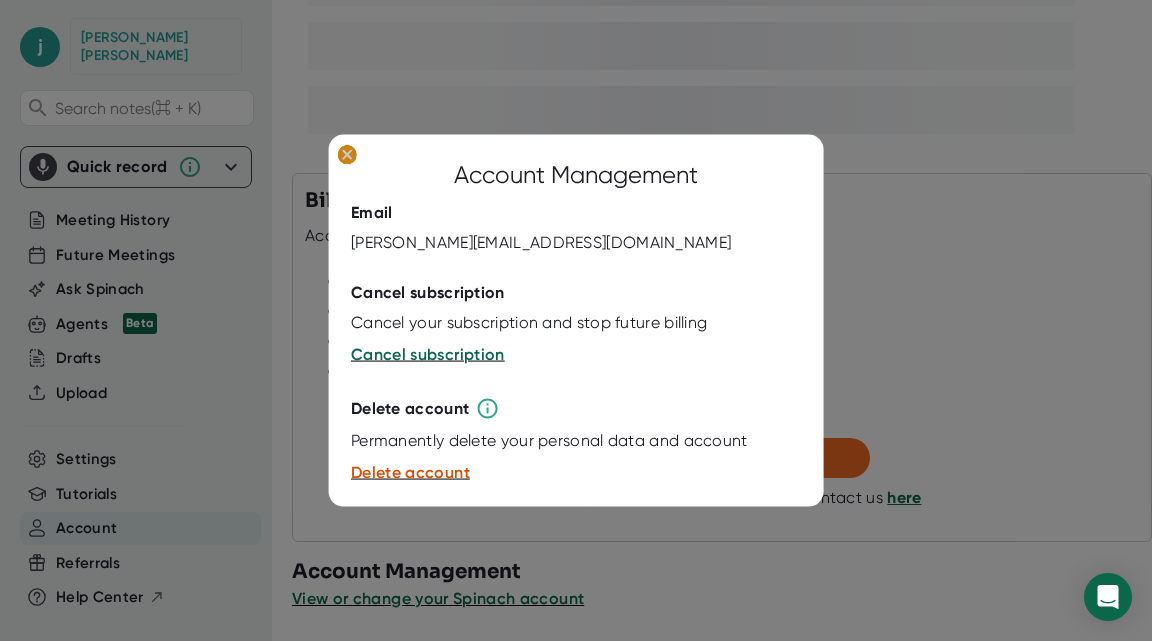 click 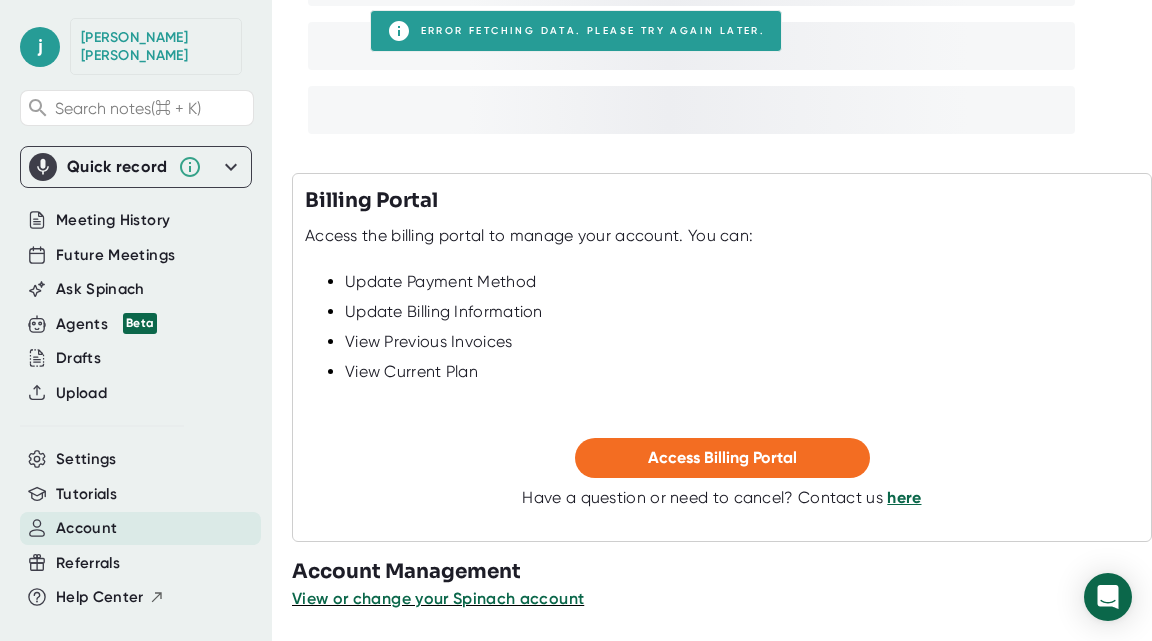 scroll, scrollTop: 0, scrollLeft: 0, axis: both 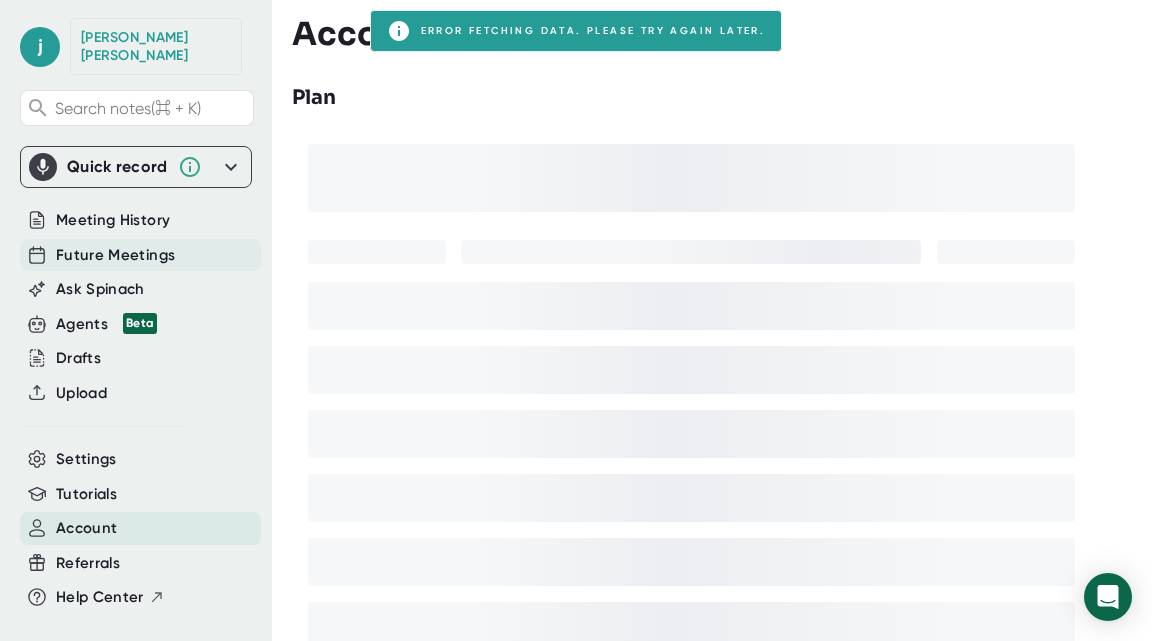 click on "Future Meetings" at bounding box center (115, 255) 